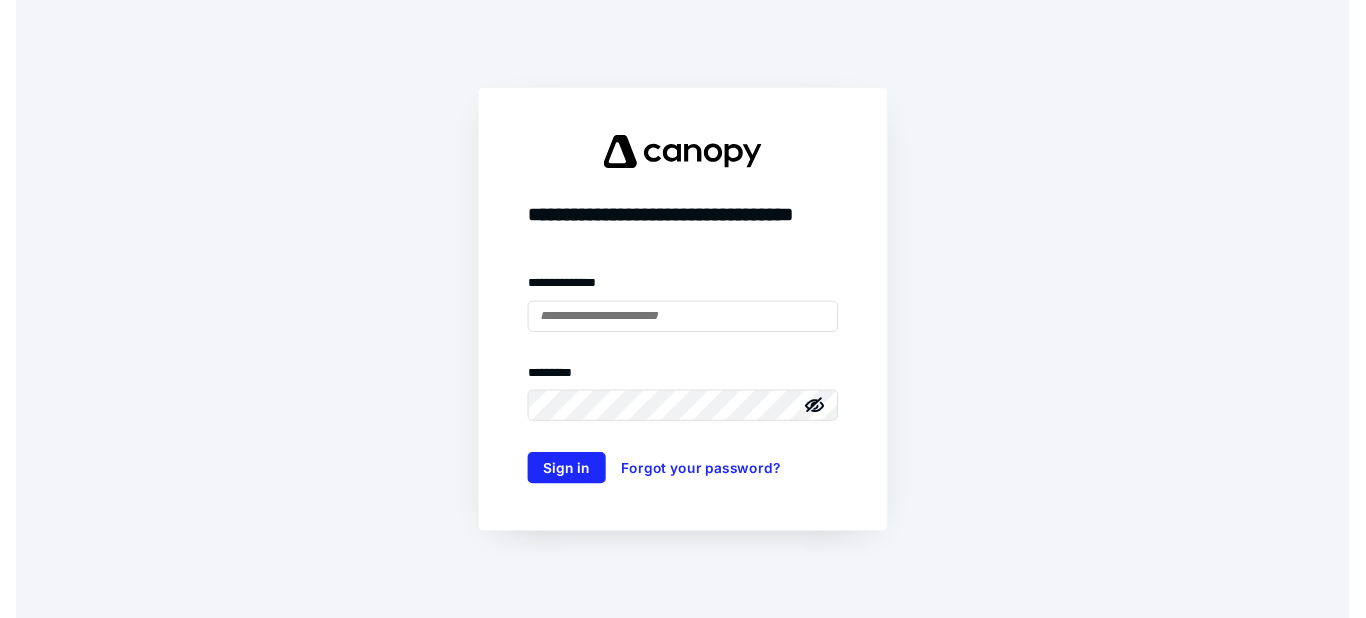 scroll, scrollTop: 0, scrollLeft: 0, axis: both 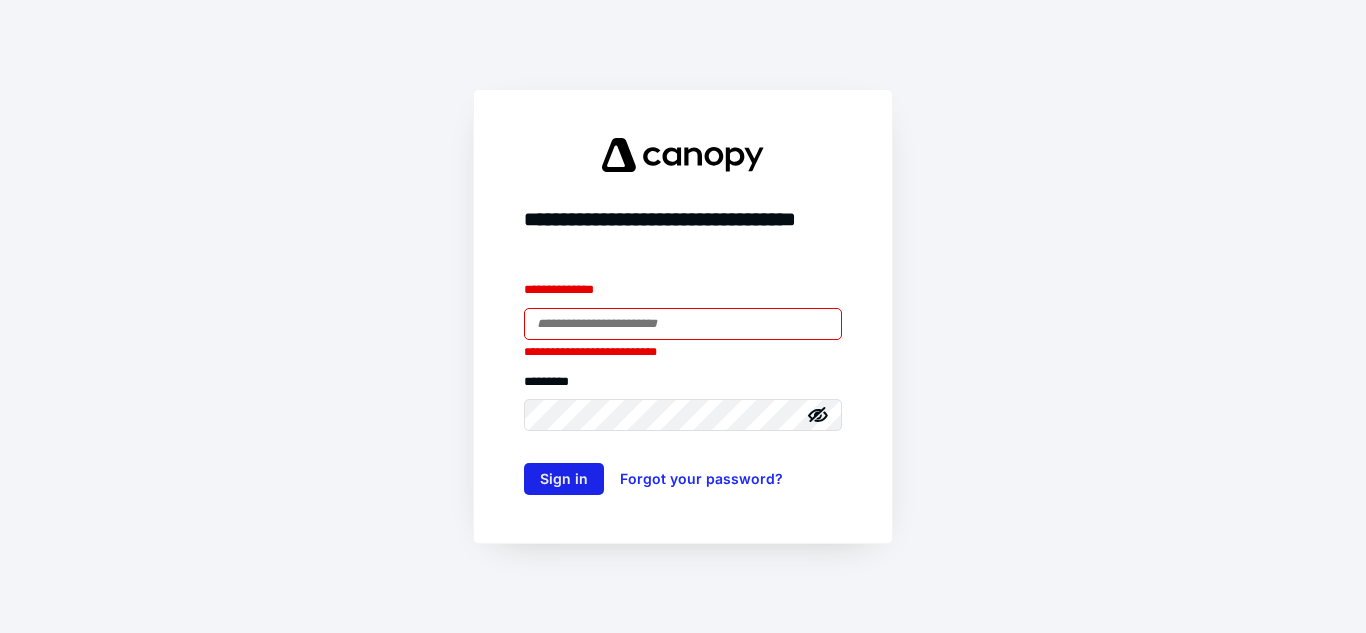 type on "**********" 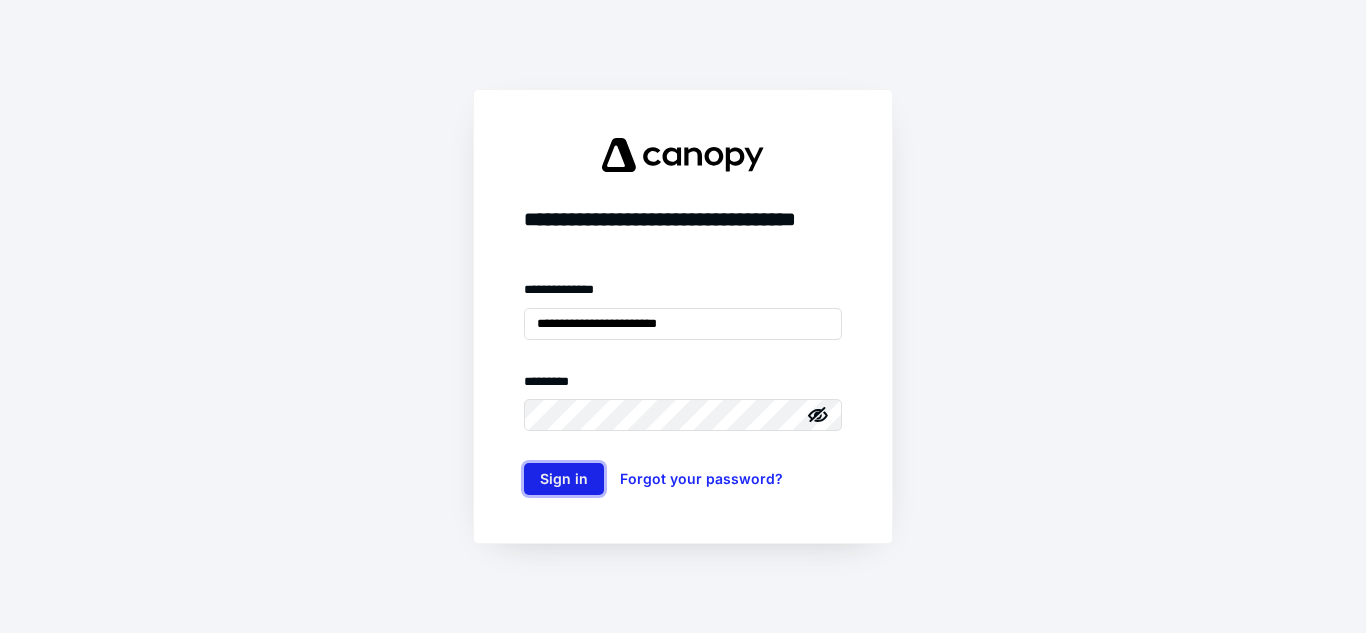 click on "Sign in" at bounding box center [564, 479] 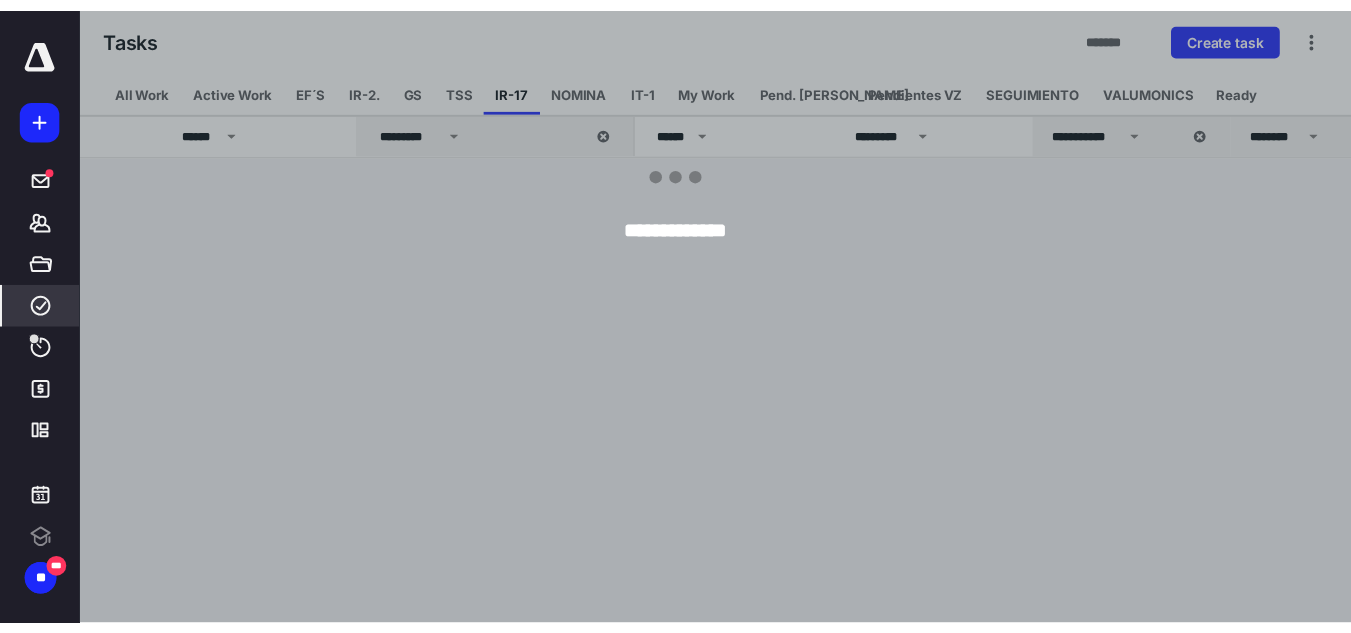 scroll, scrollTop: 0, scrollLeft: 0, axis: both 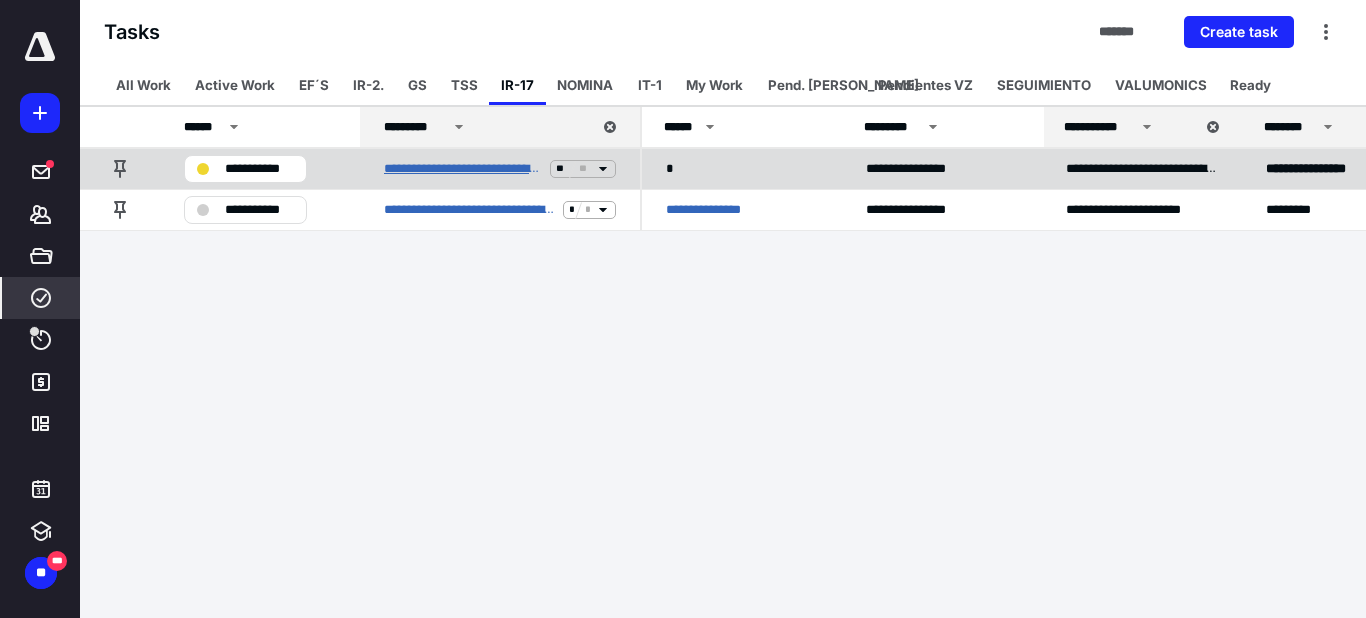 click on "**********" at bounding box center (463, 169) 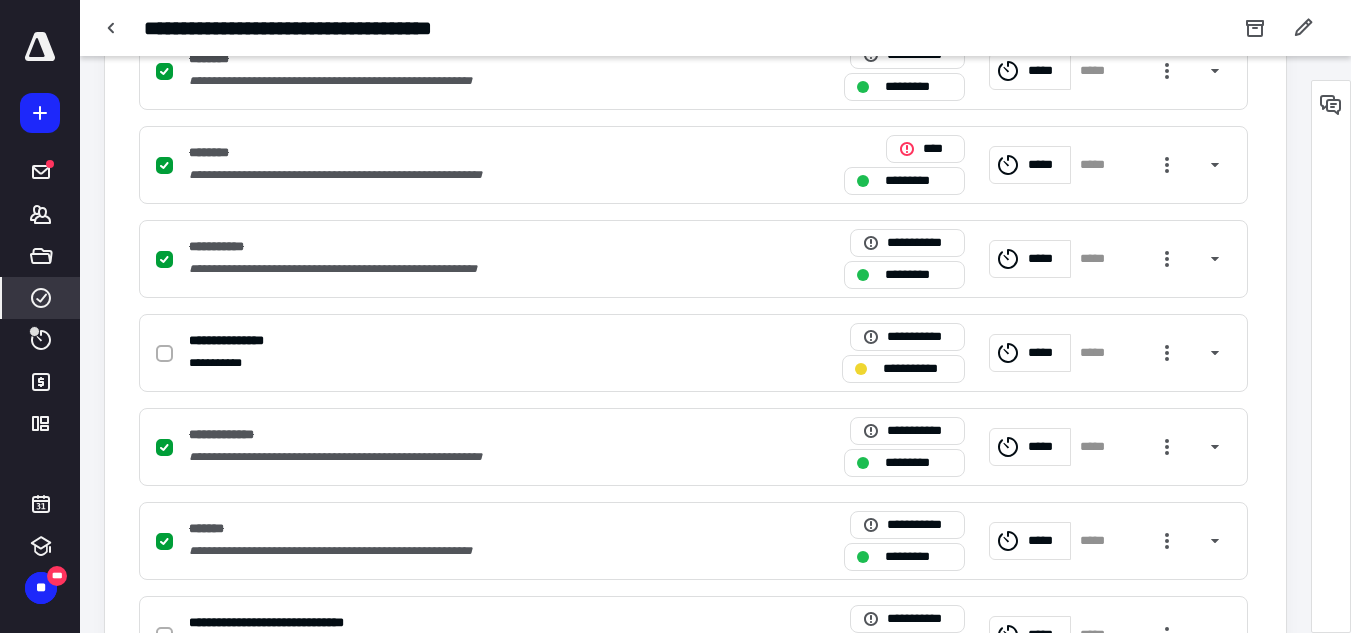 scroll, scrollTop: 1600, scrollLeft: 0, axis: vertical 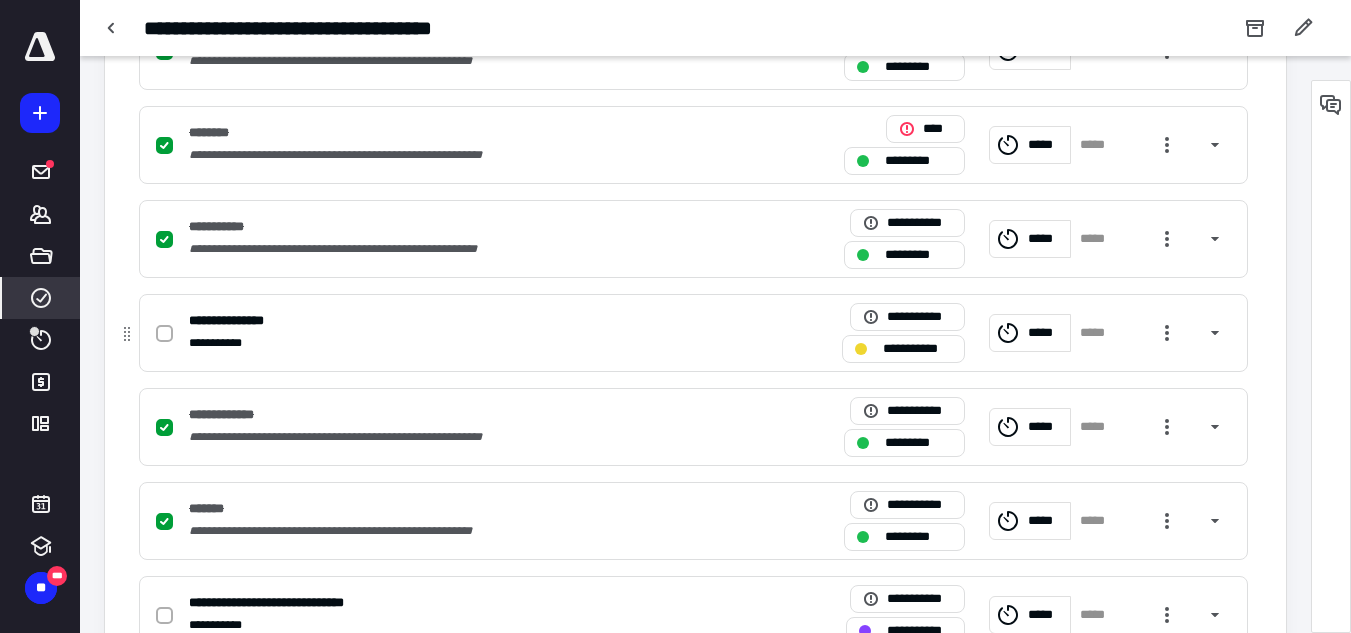 click 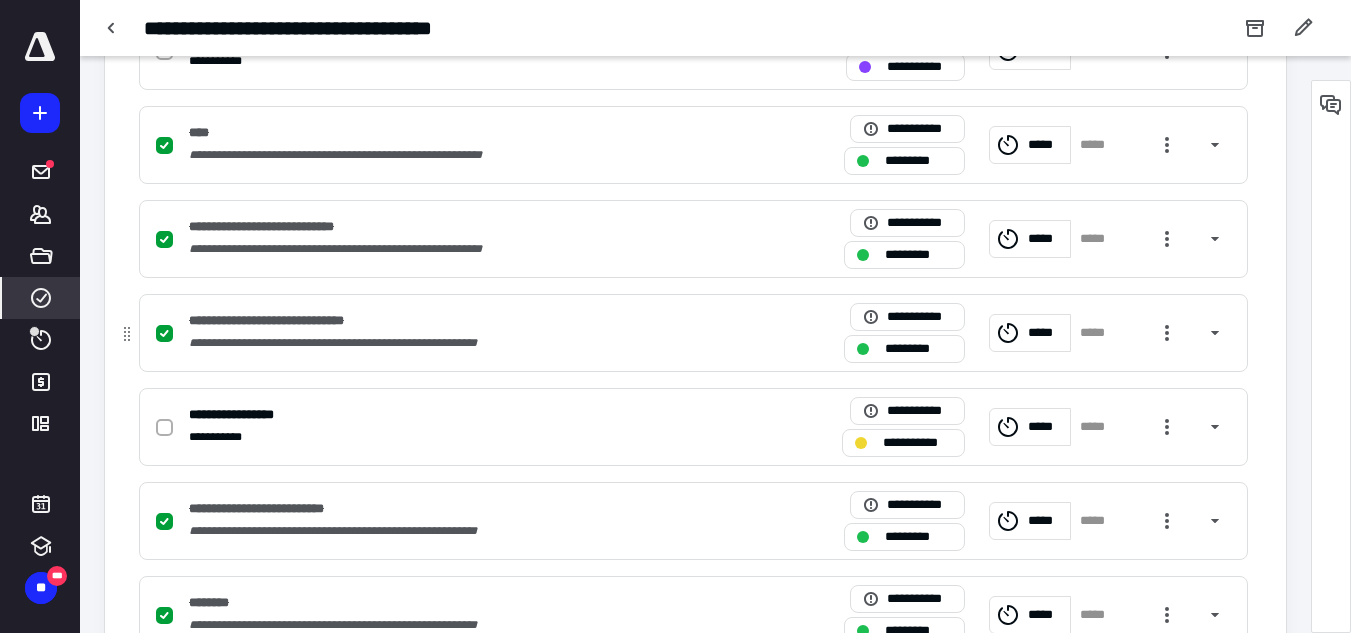 scroll, scrollTop: 2200, scrollLeft: 0, axis: vertical 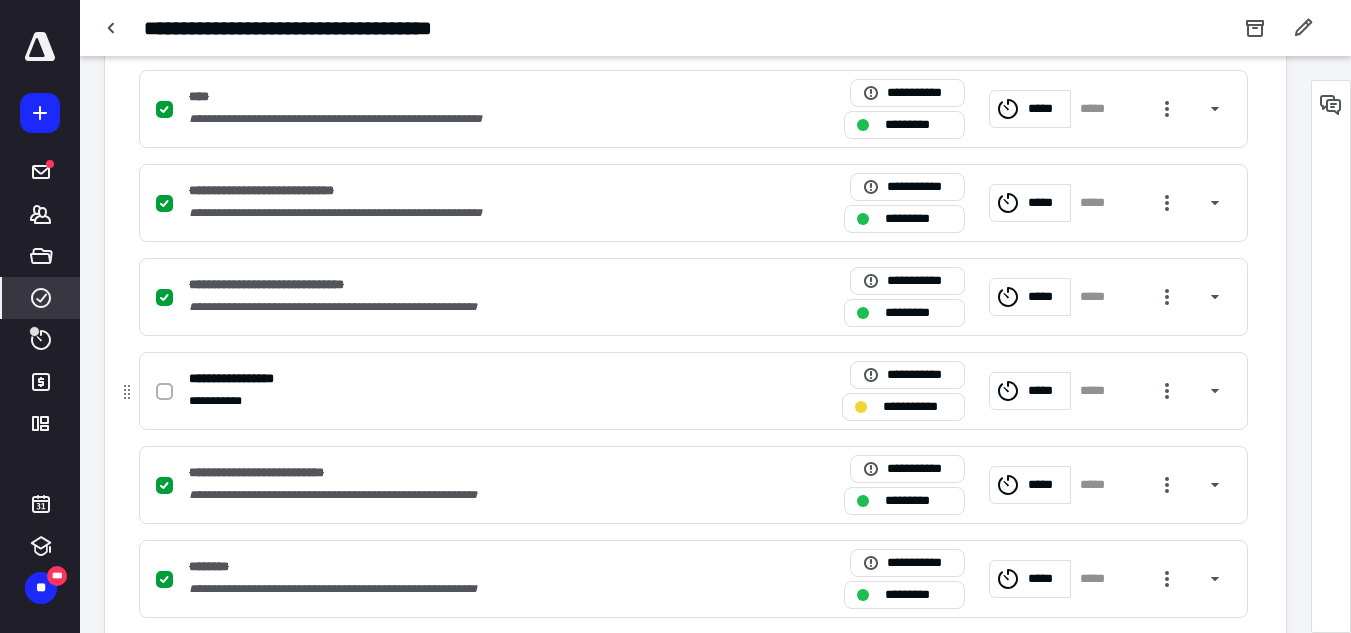 click on "**********" at bounding box center (917, 407) 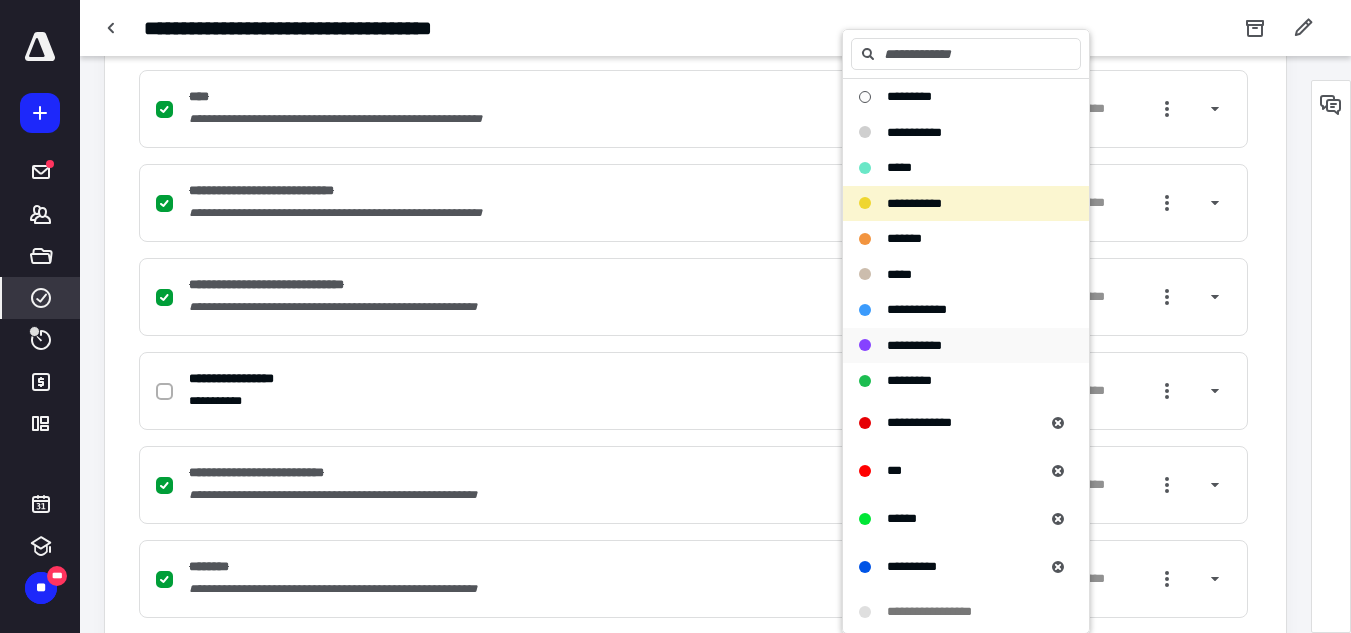 click on "**********" at bounding box center (914, 345) 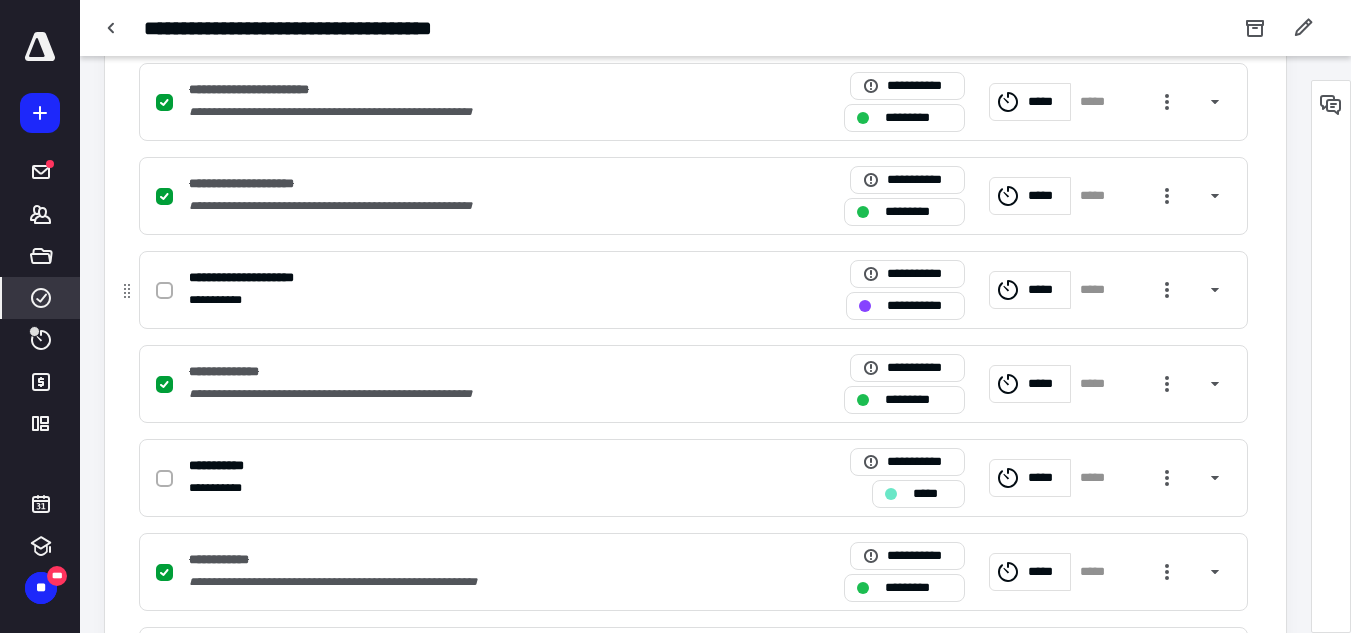 scroll, scrollTop: 2900, scrollLeft: 0, axis: vertical 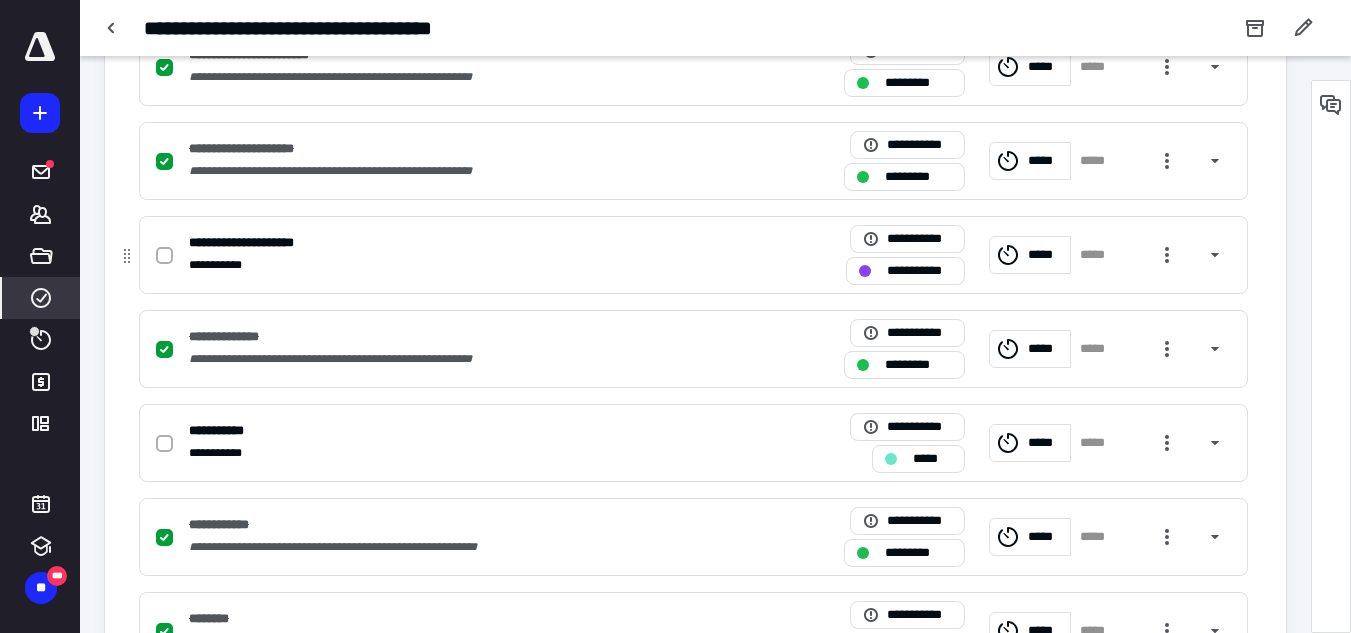 click on "**********" at bounding box center [919, 271] 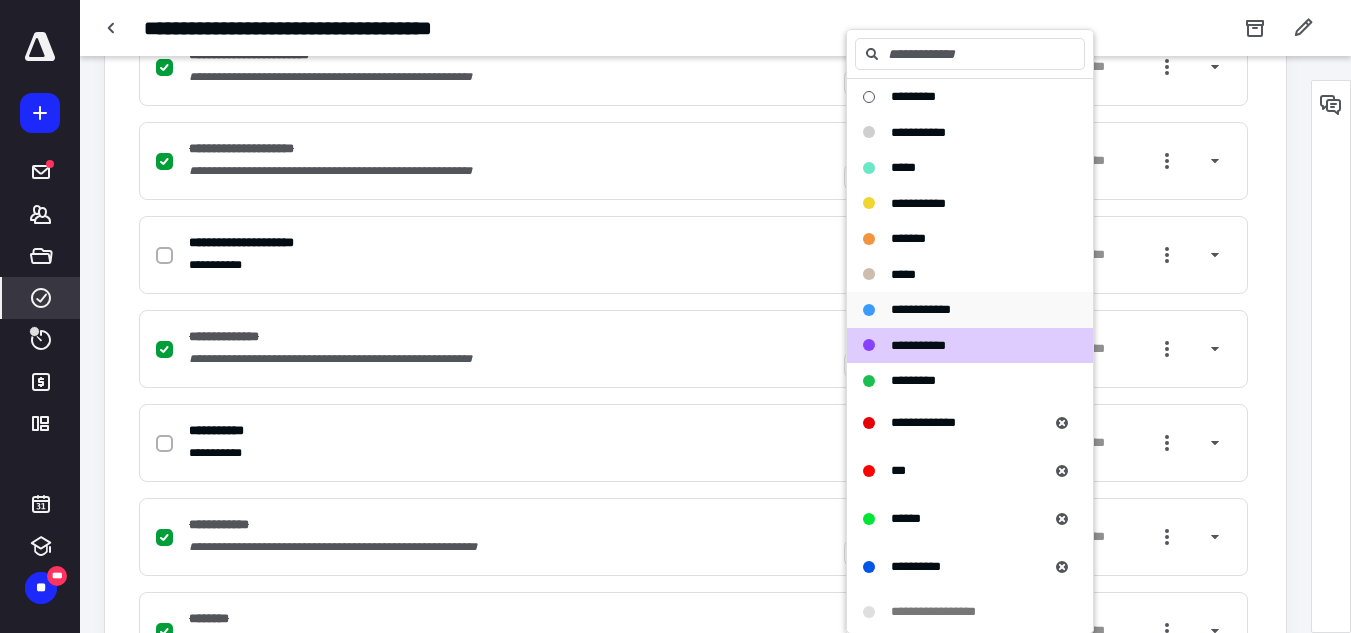 click on "**********" at bounding box center (921, 309) 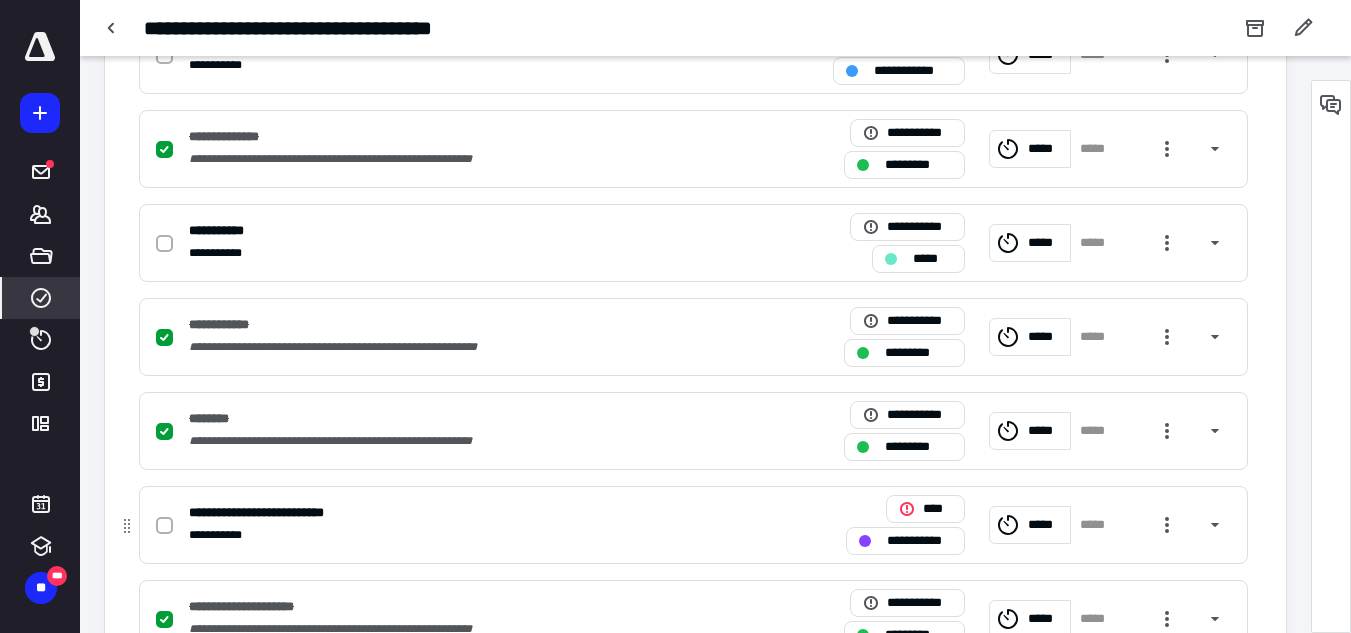scroll, scrollTop: 3200, scrollLeft: 0, axis: vertical 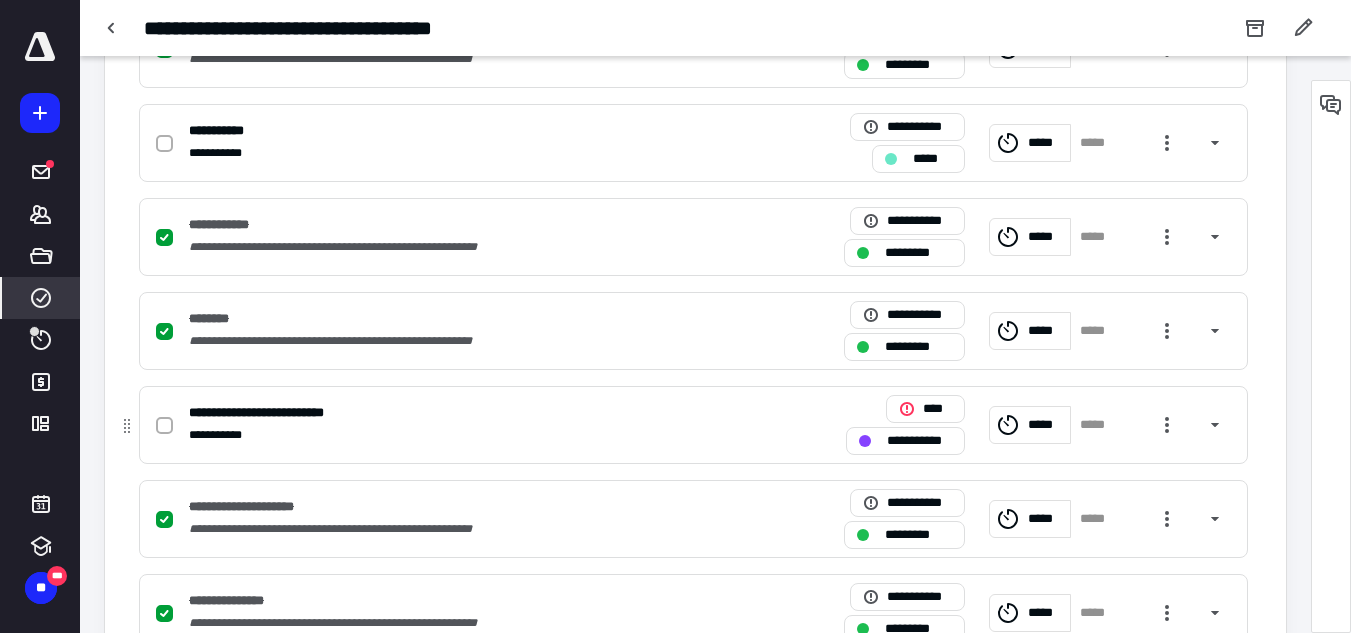 click at bounding box center [865, 441] 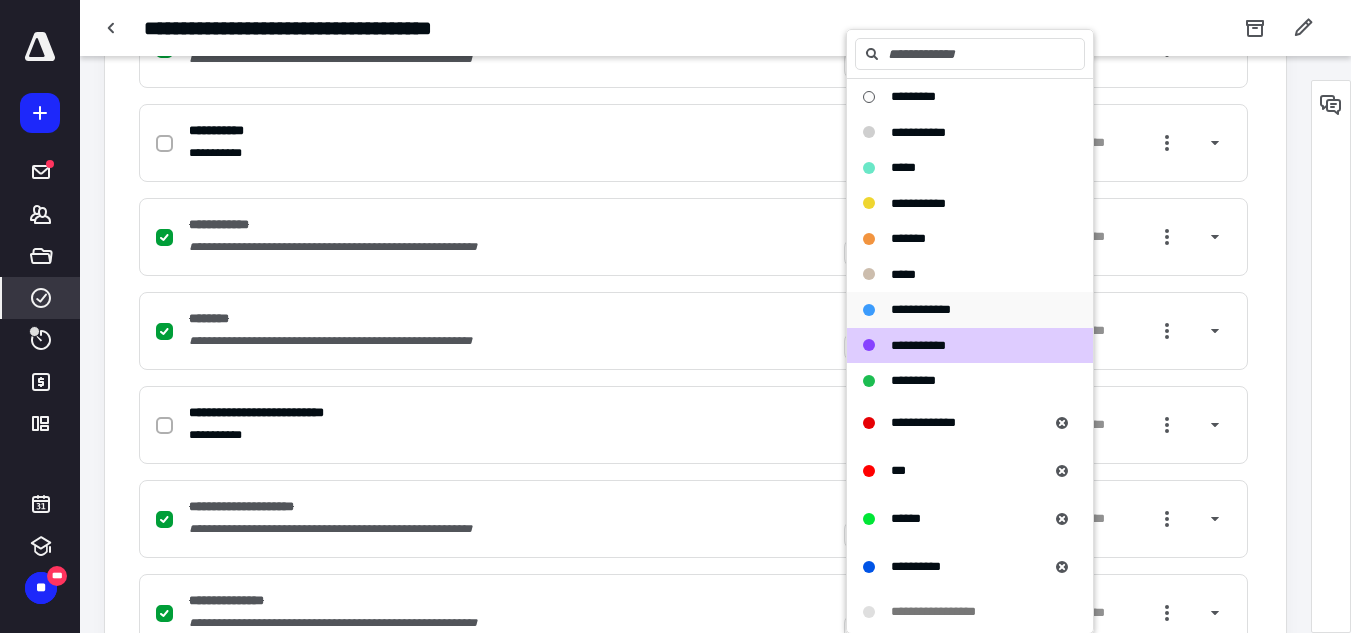 click on "**********" at bounding box center (921, 309) 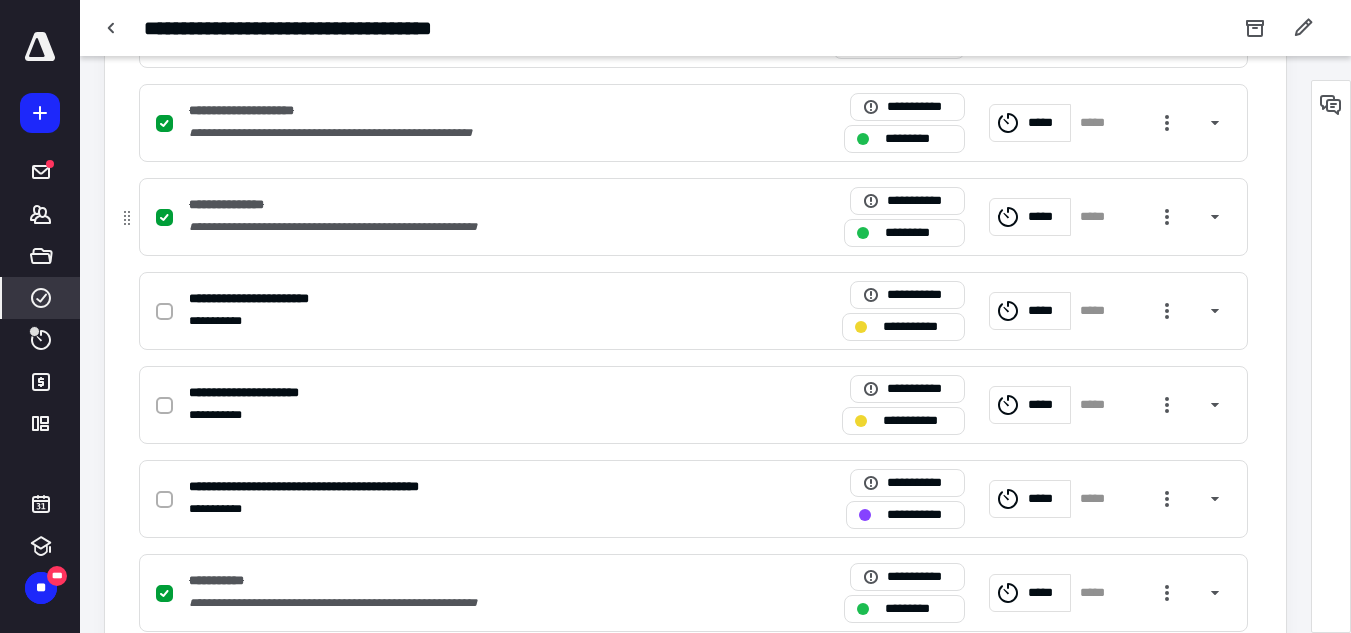 scroll, scrollTop: 3600, scrollLeft: 0, axis: vertical 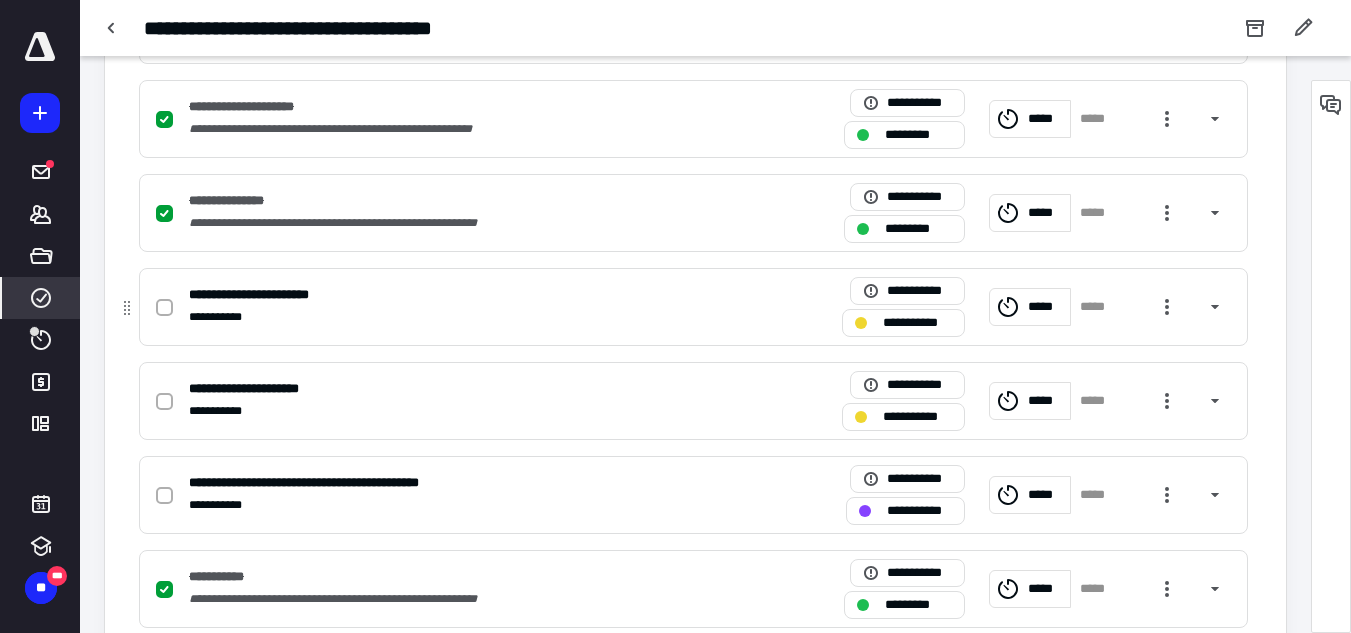 click 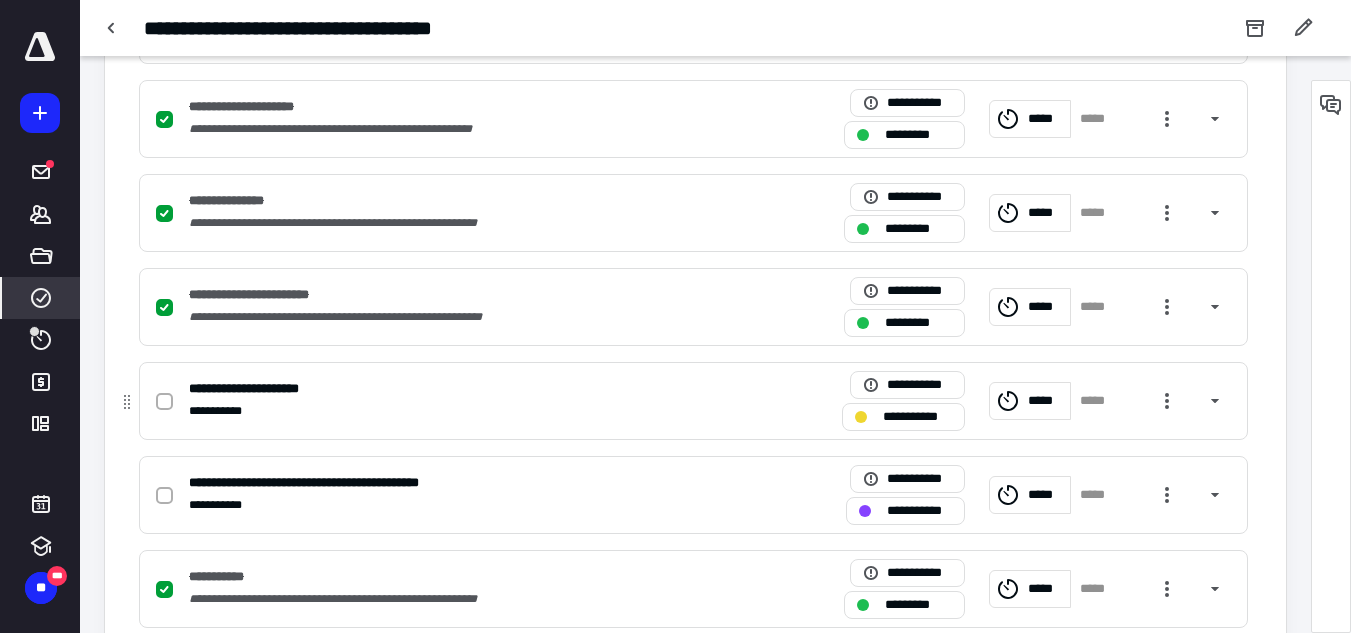 click 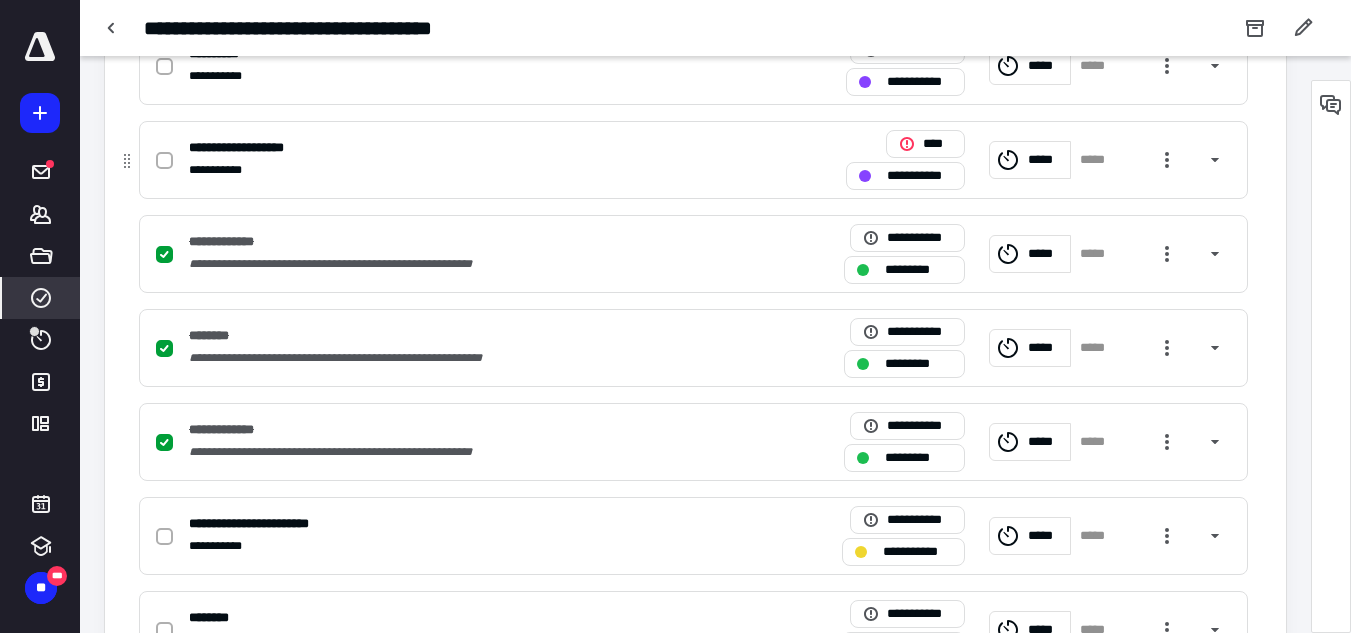 scroll, scrollTop: 5400, scrollLeft: 0, axis: vertical 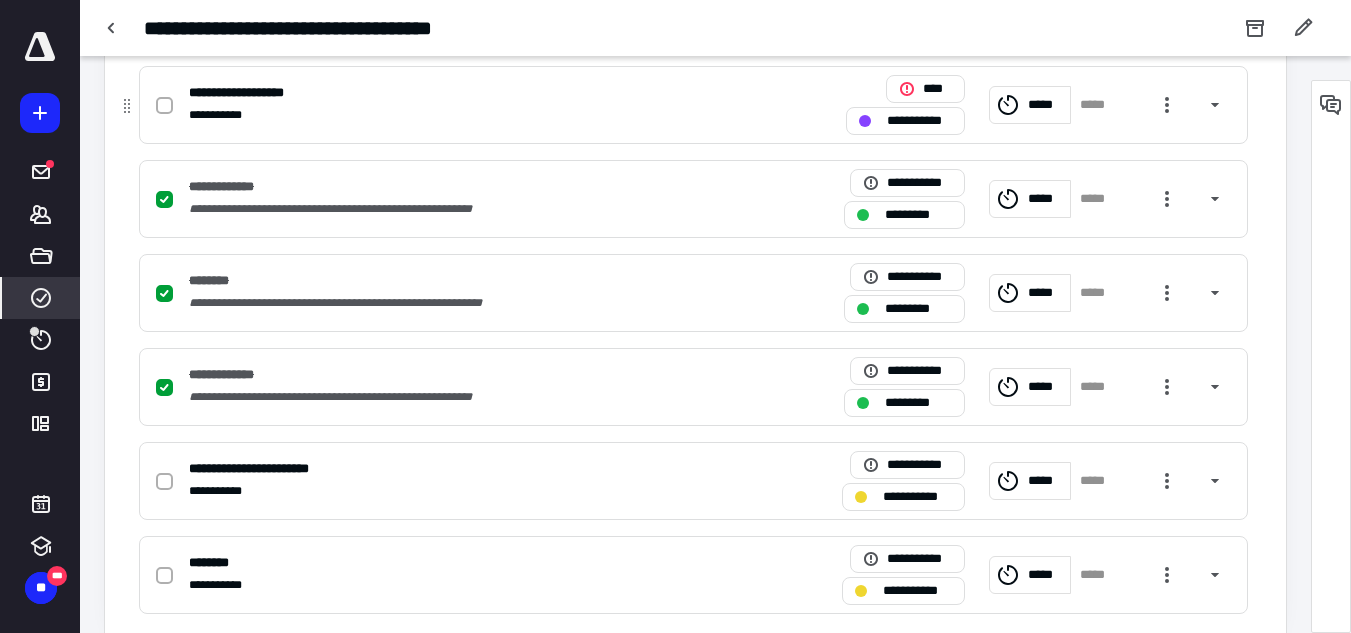 click on "**********" at bounding box center (919, 121) 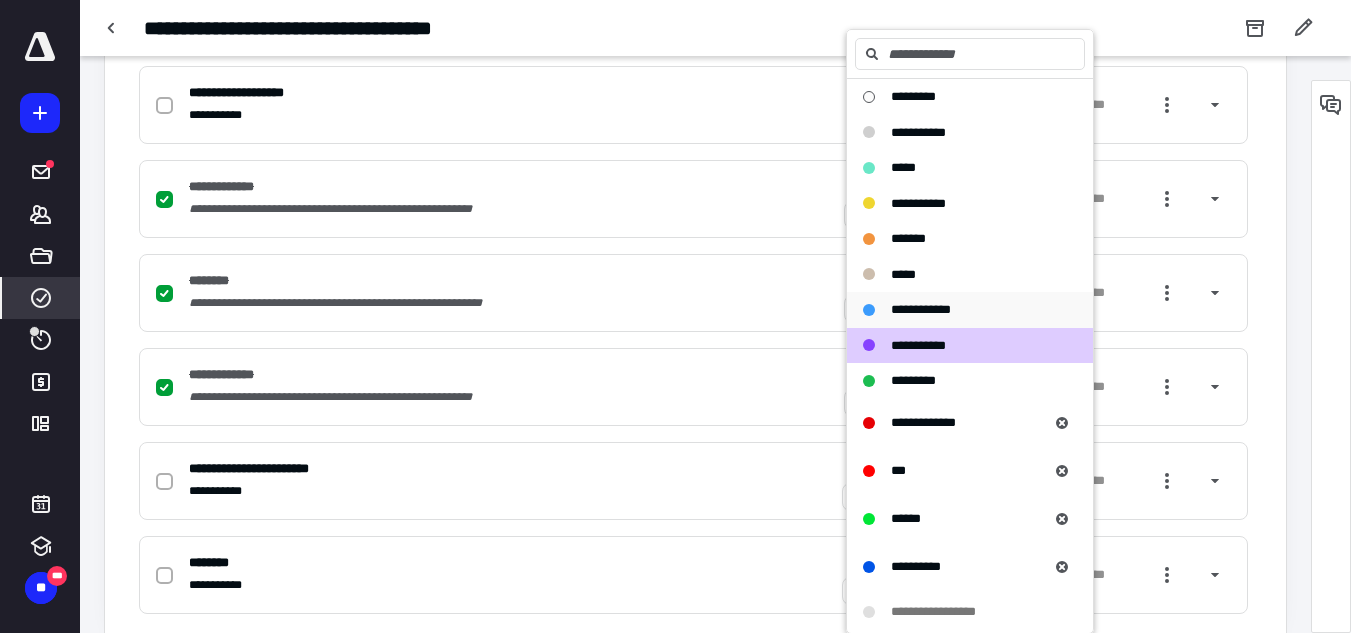 click on "**********" at bounding box center (921, 309) 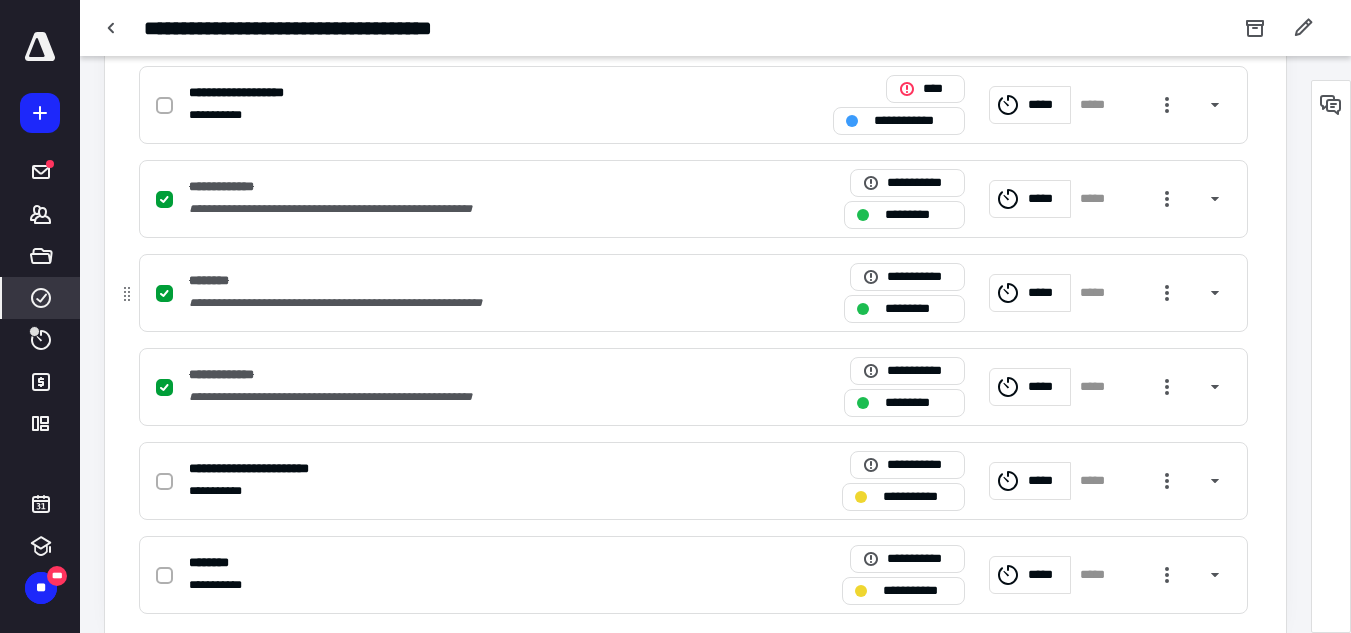 scroll, scrollTop: 5430, scrollLeft: 0, axis: vertical 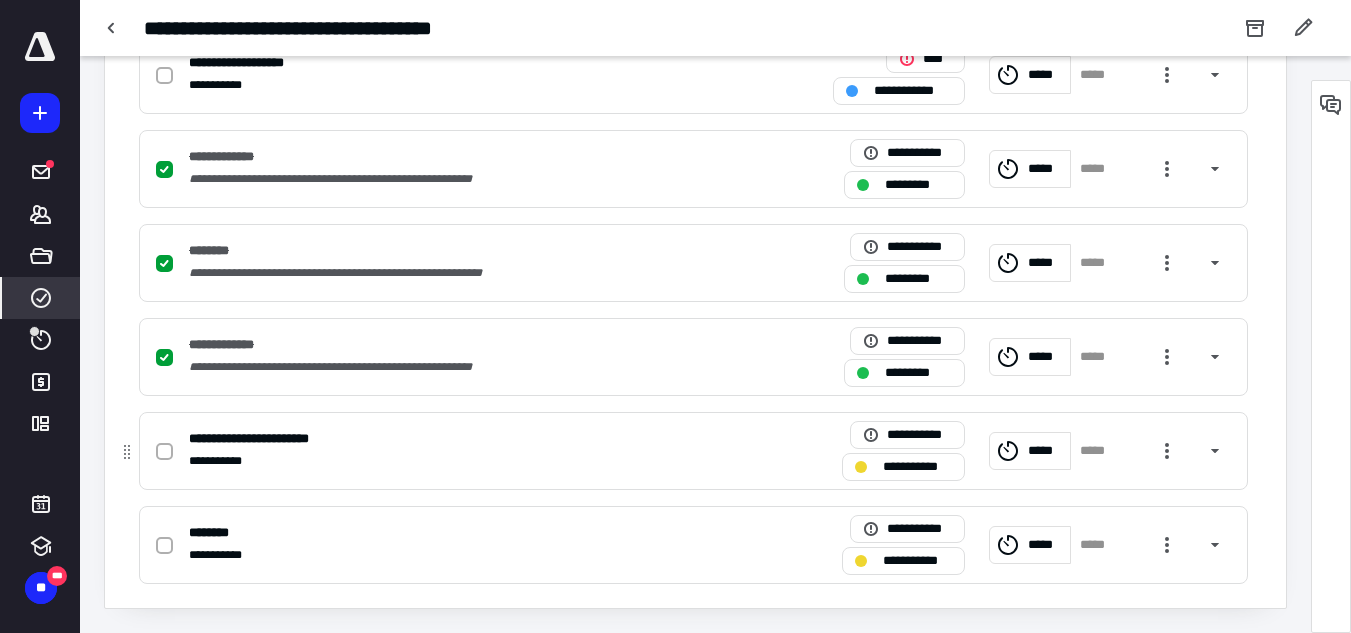 click at bounding box center [164, 452] 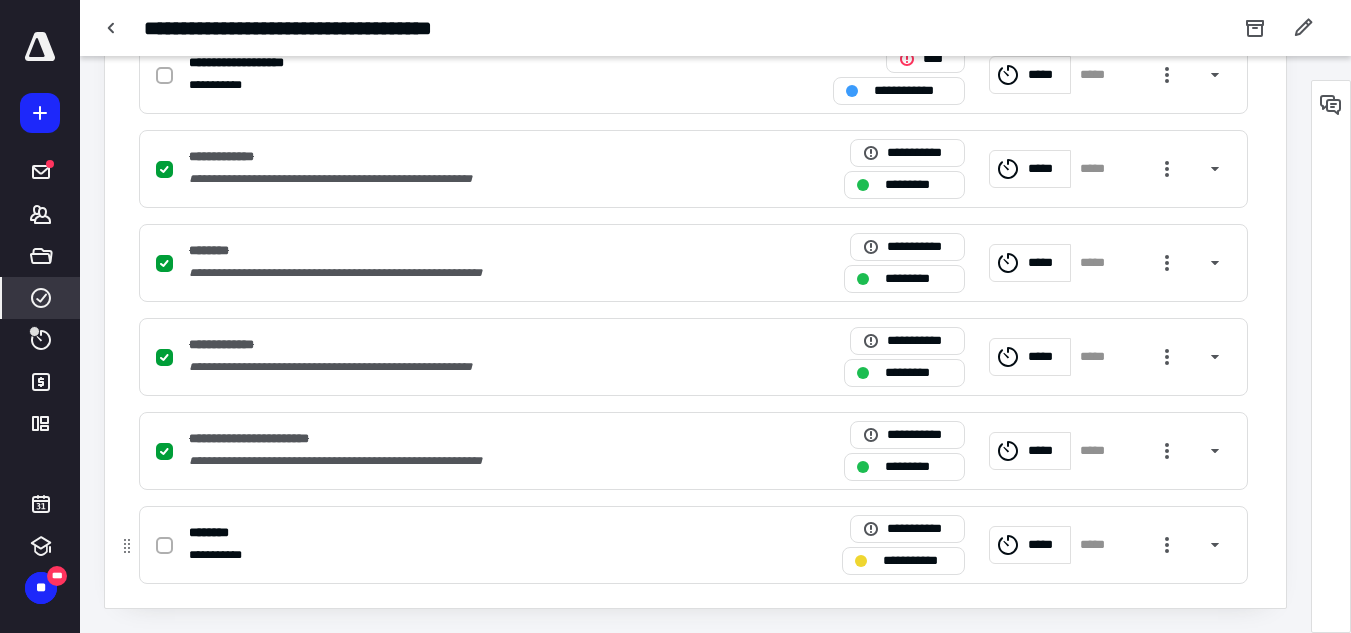 click 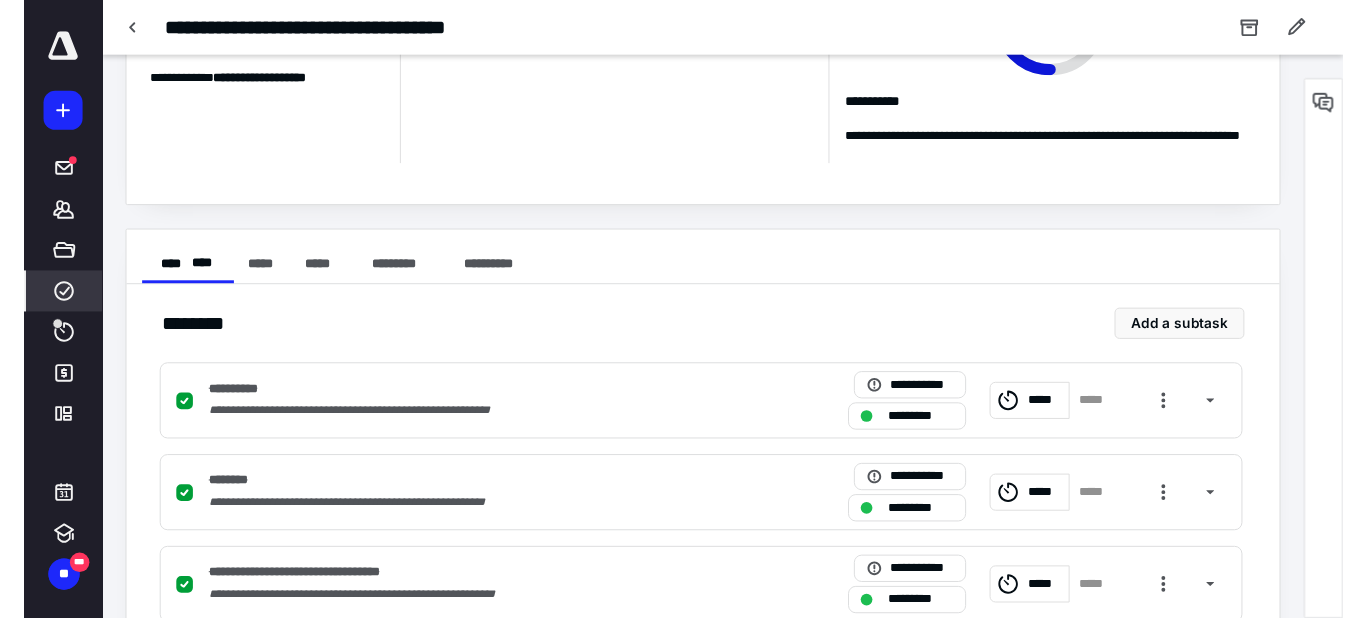 scroll, scrollTop: 0, scrollLeft: 0, axis: both 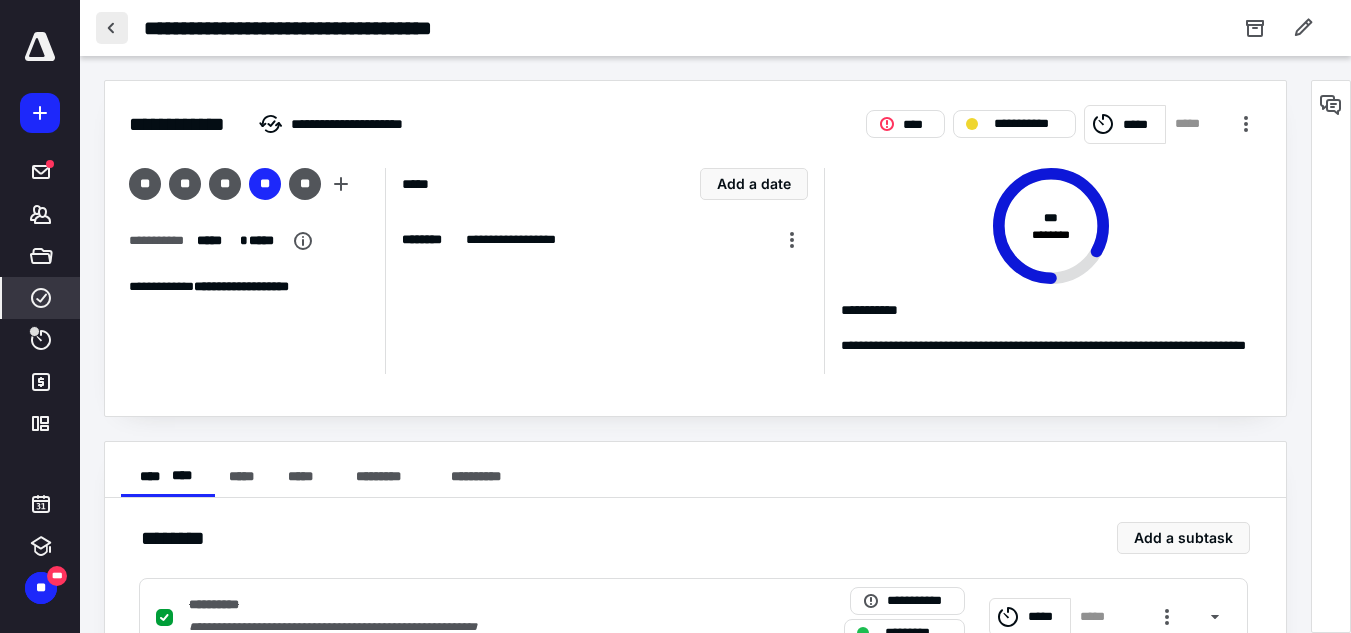 click at bounding box center (112, 28) 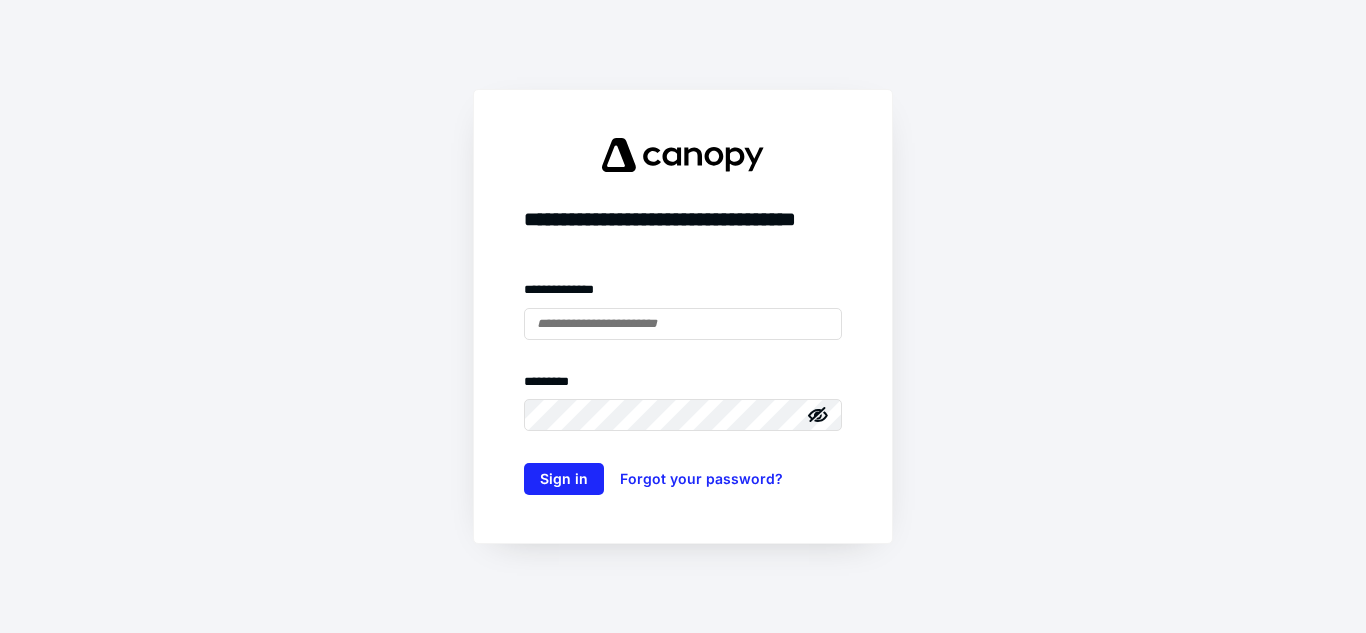 scroll, scrollTop: 0, scrollLeft: 0, axis: both 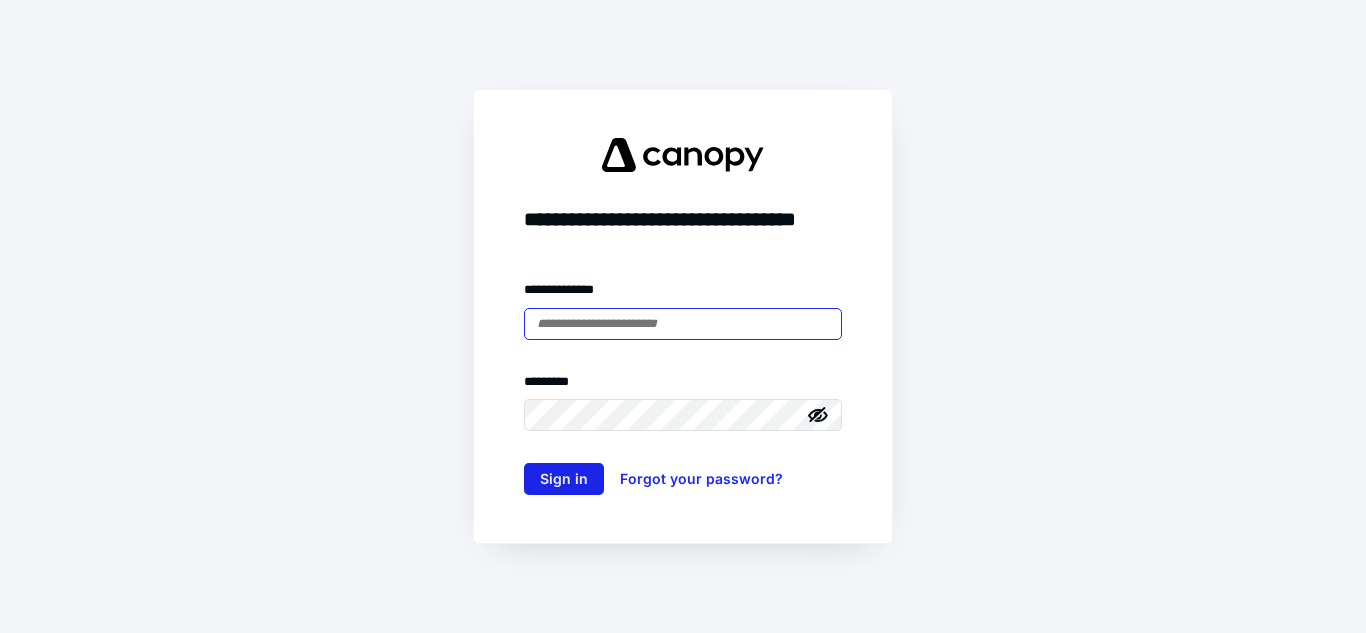 type on "**********" 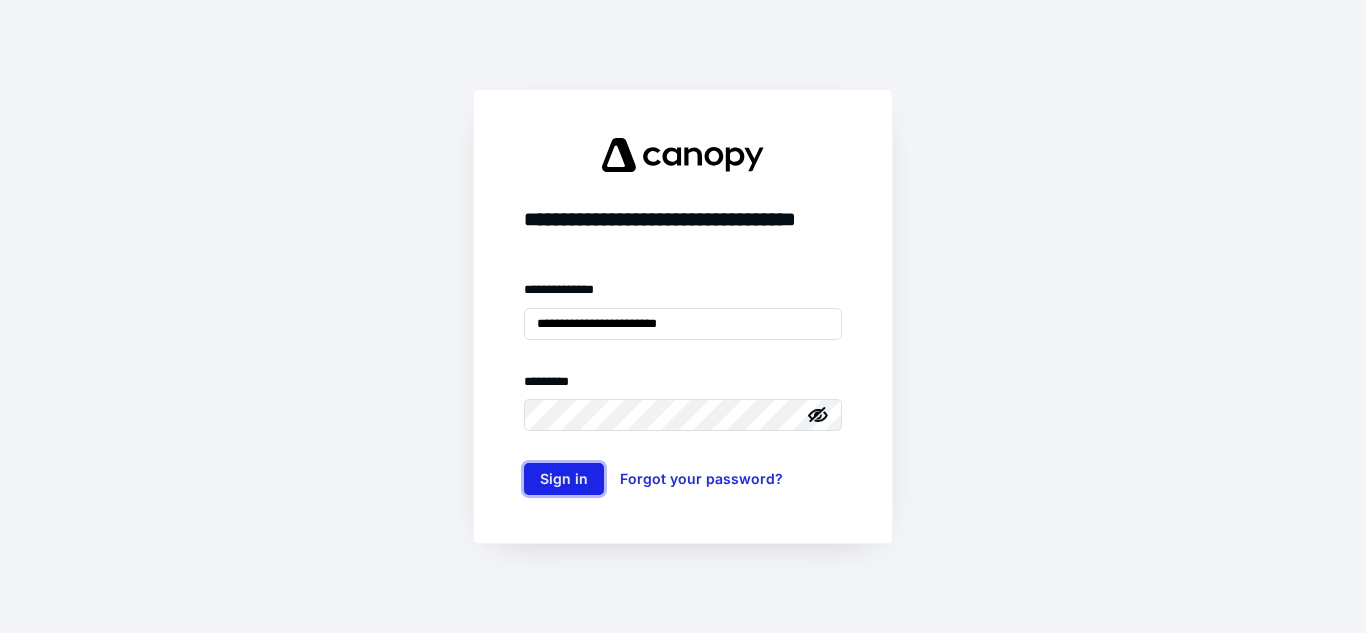click on "Sign in" at bounding box center [564, 479] 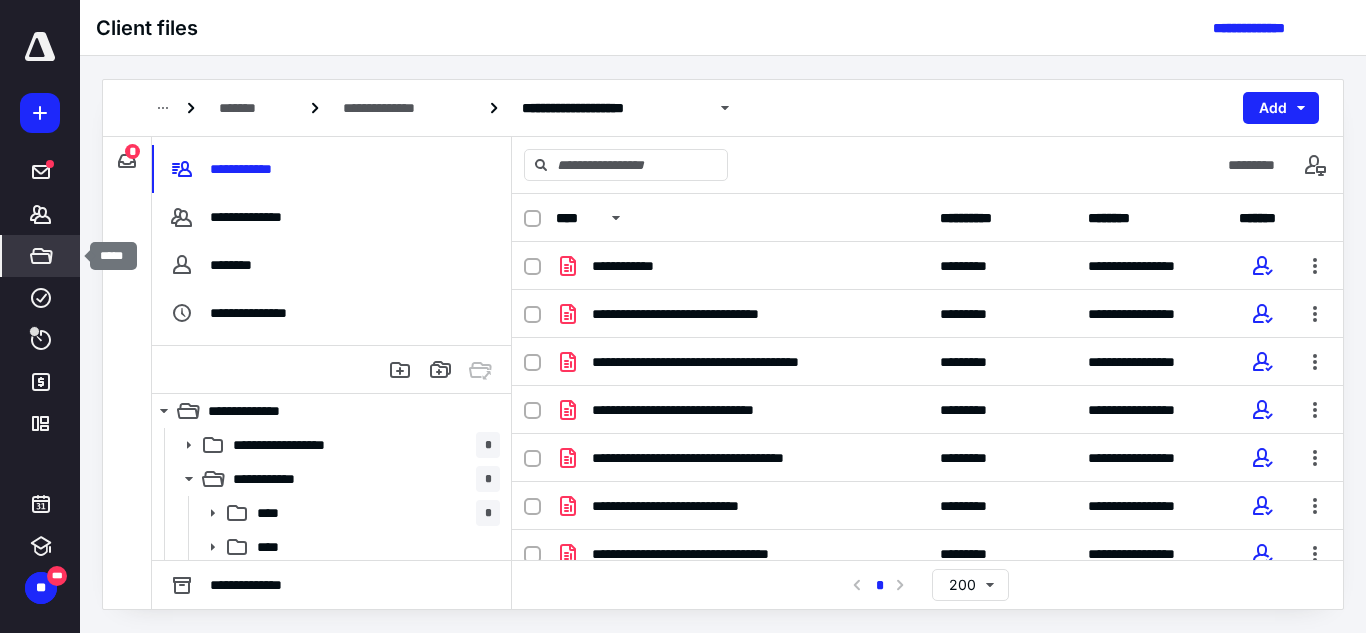 scroll, scrollTop: 0, scrollLeft: 0, axis: both 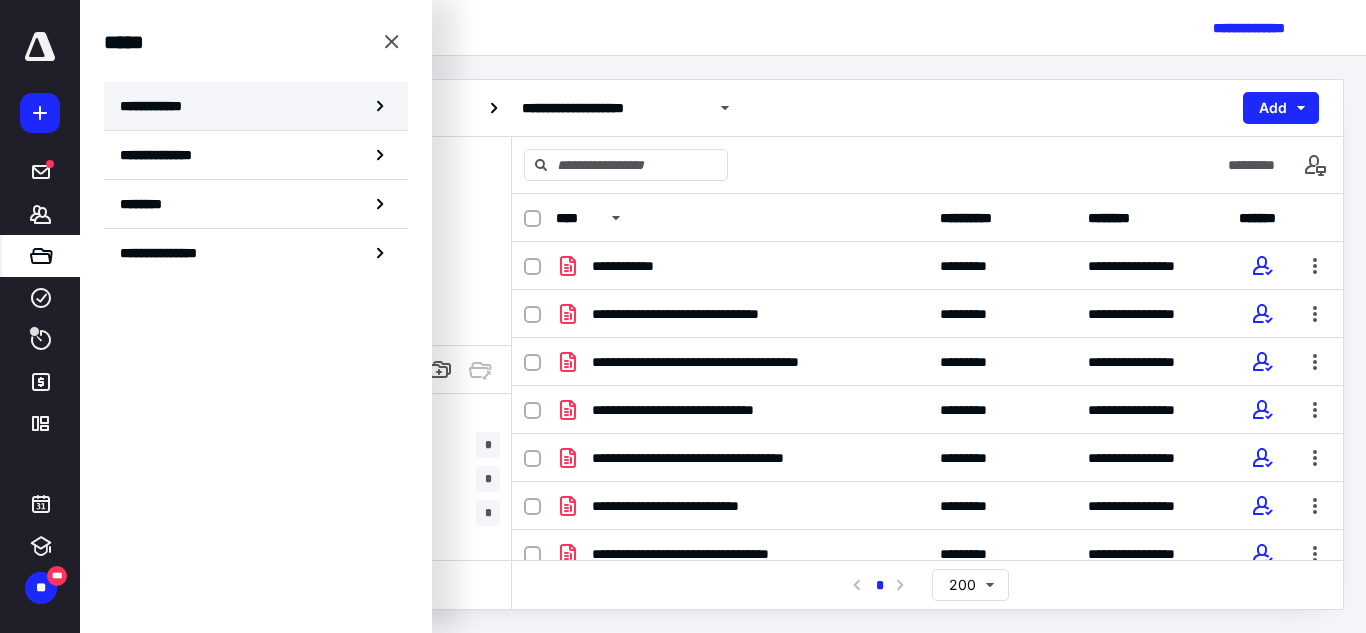 click on "**********" at bounding box center (256, 106) 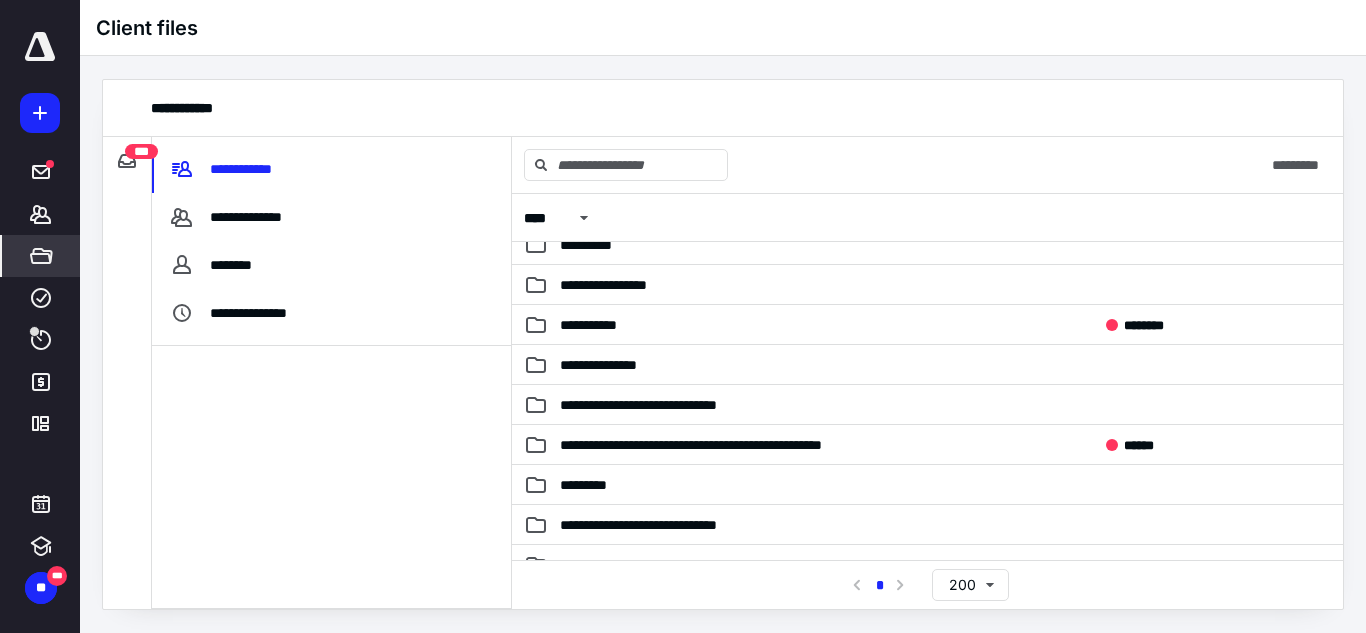 scroll, scrollTop: 1100, scrollLeft: 0, axis: vertical 